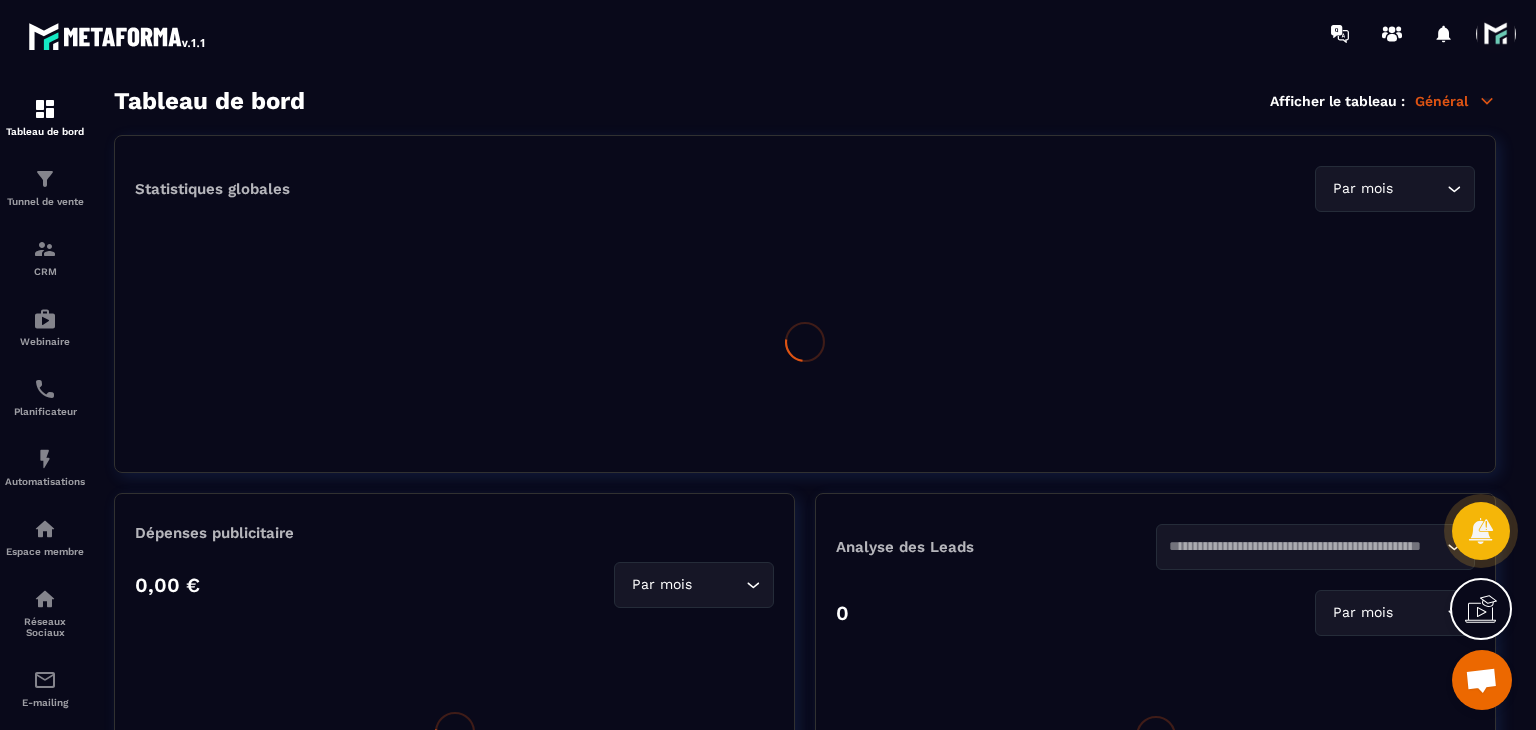 scroll, scrollTop: 0, scrollLeft: 0, axis: both 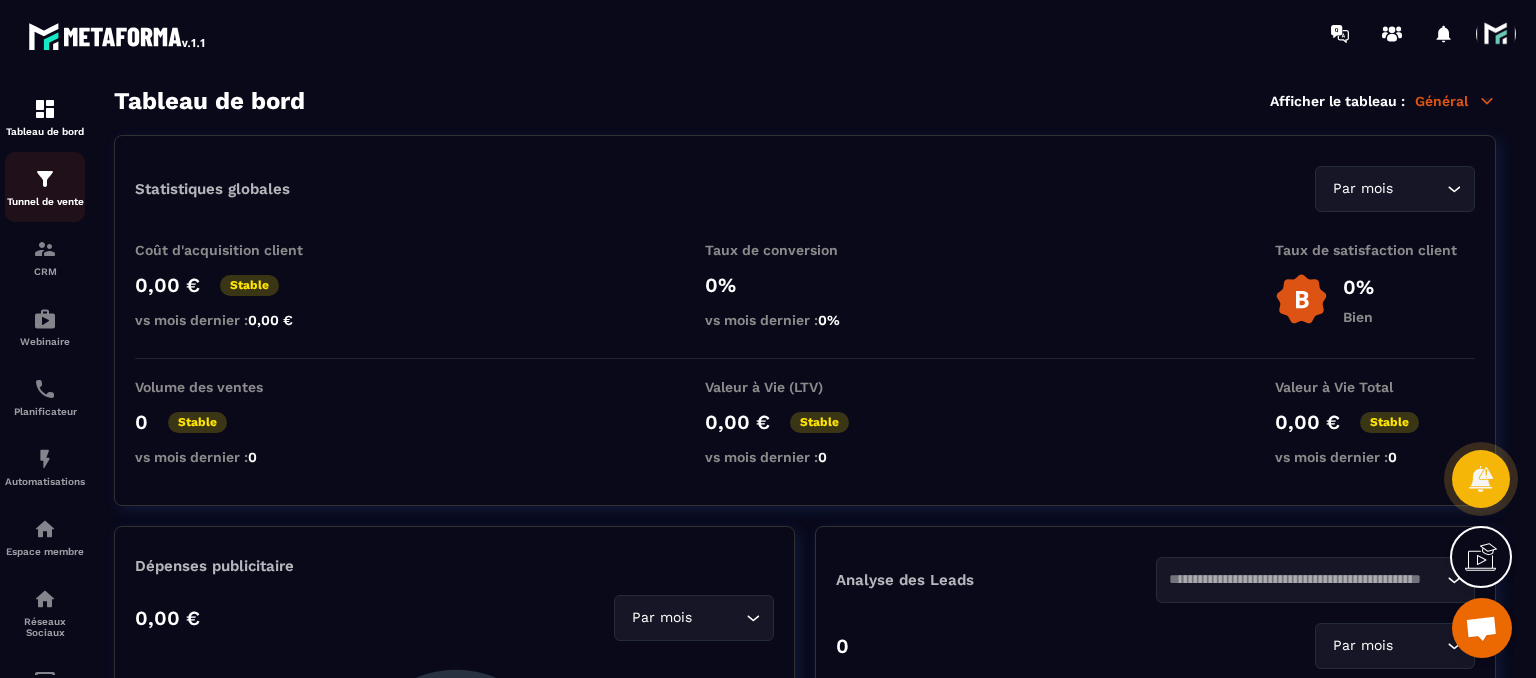 click at bounding box center (45, 179) 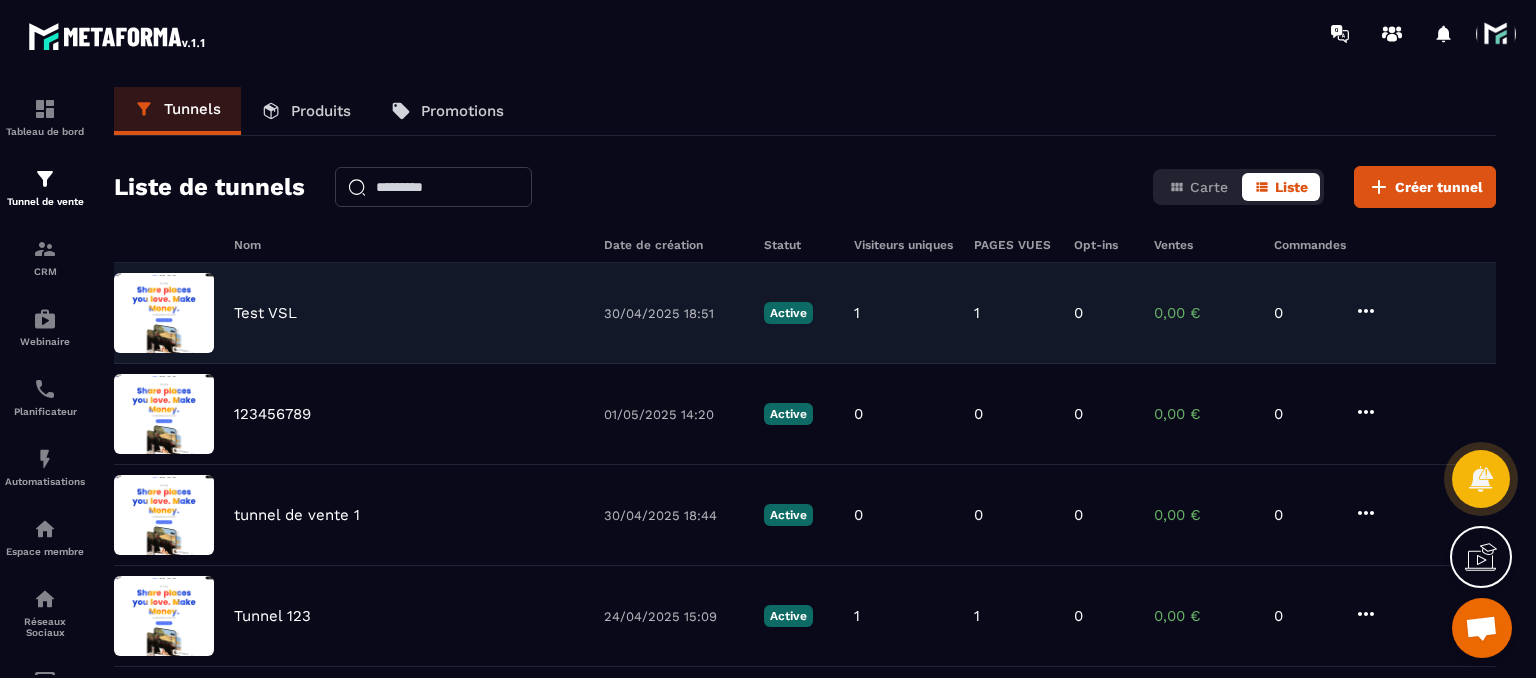 click on "Test VSL" at bounding box center [265, 313] 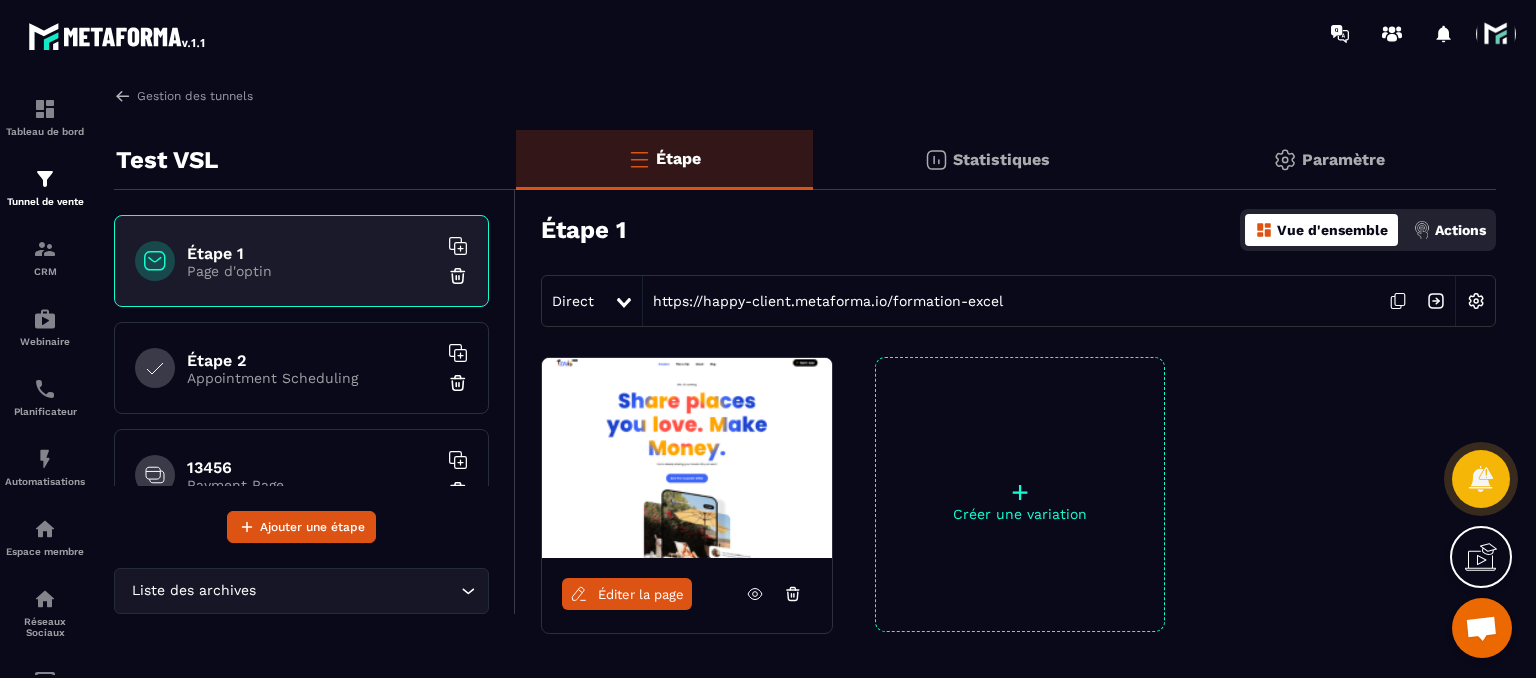 click at bounding box center [1476, 301] 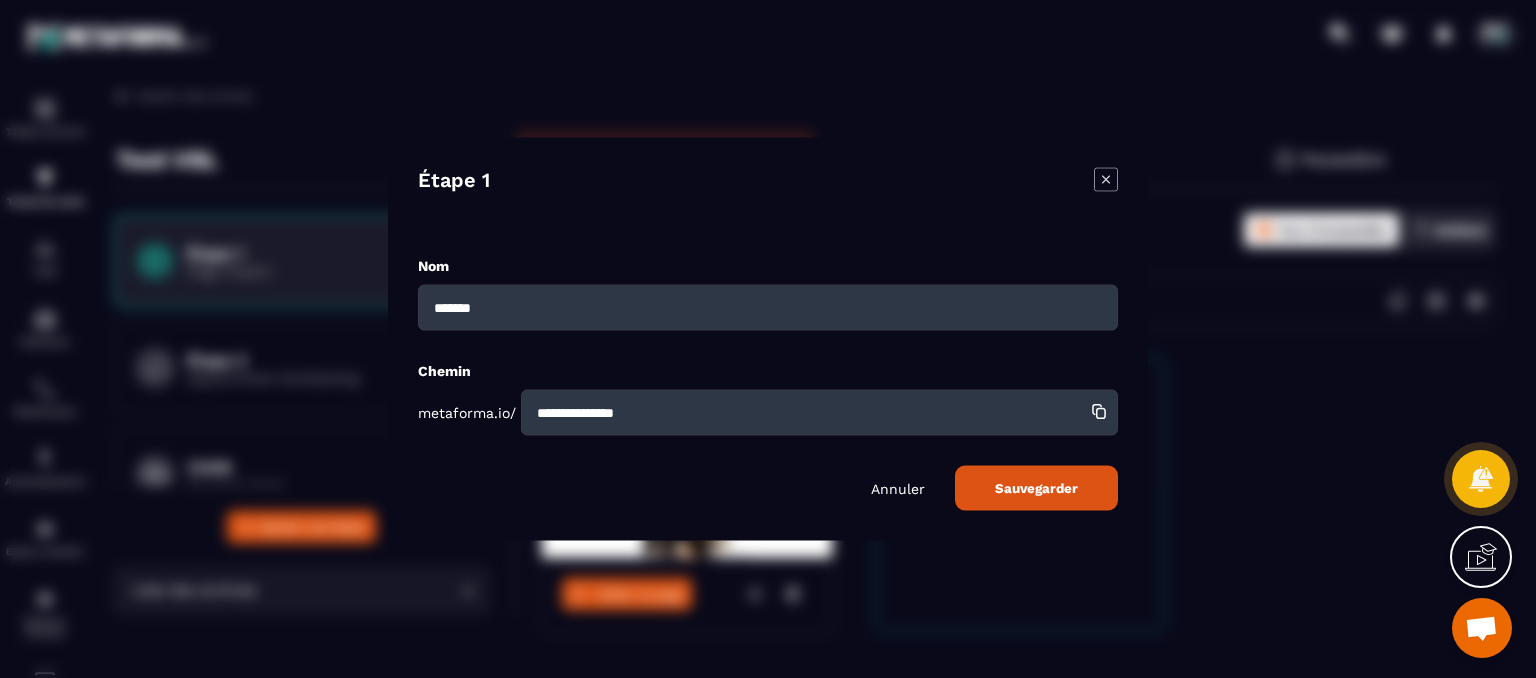 drag, startPoint x: 737, startPoint y: 409, endPoint x: 520, endPoint y: 413, distance: 217.03687 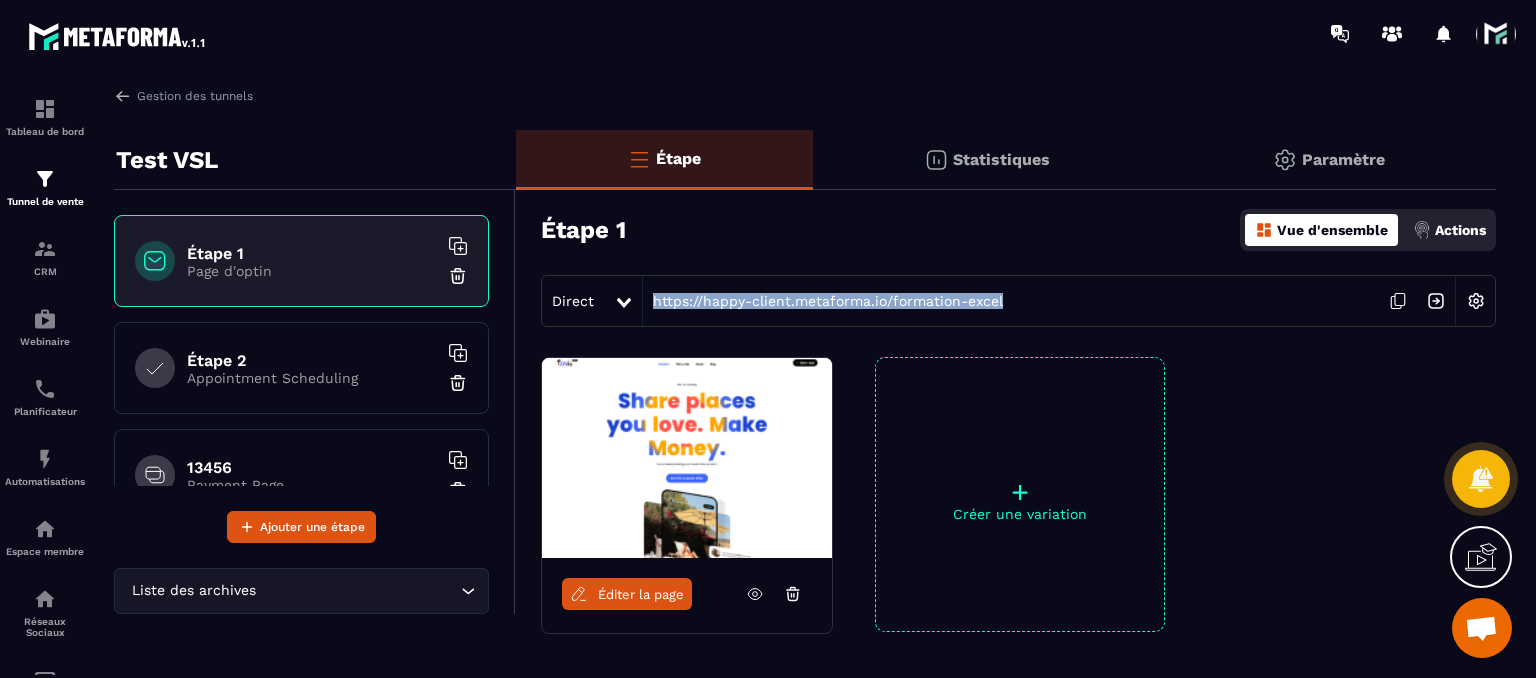 drag, startPoint x: 1036, startPoint y: 305, endPoint x: 643, endPoint y: 320, distance: 393.28616 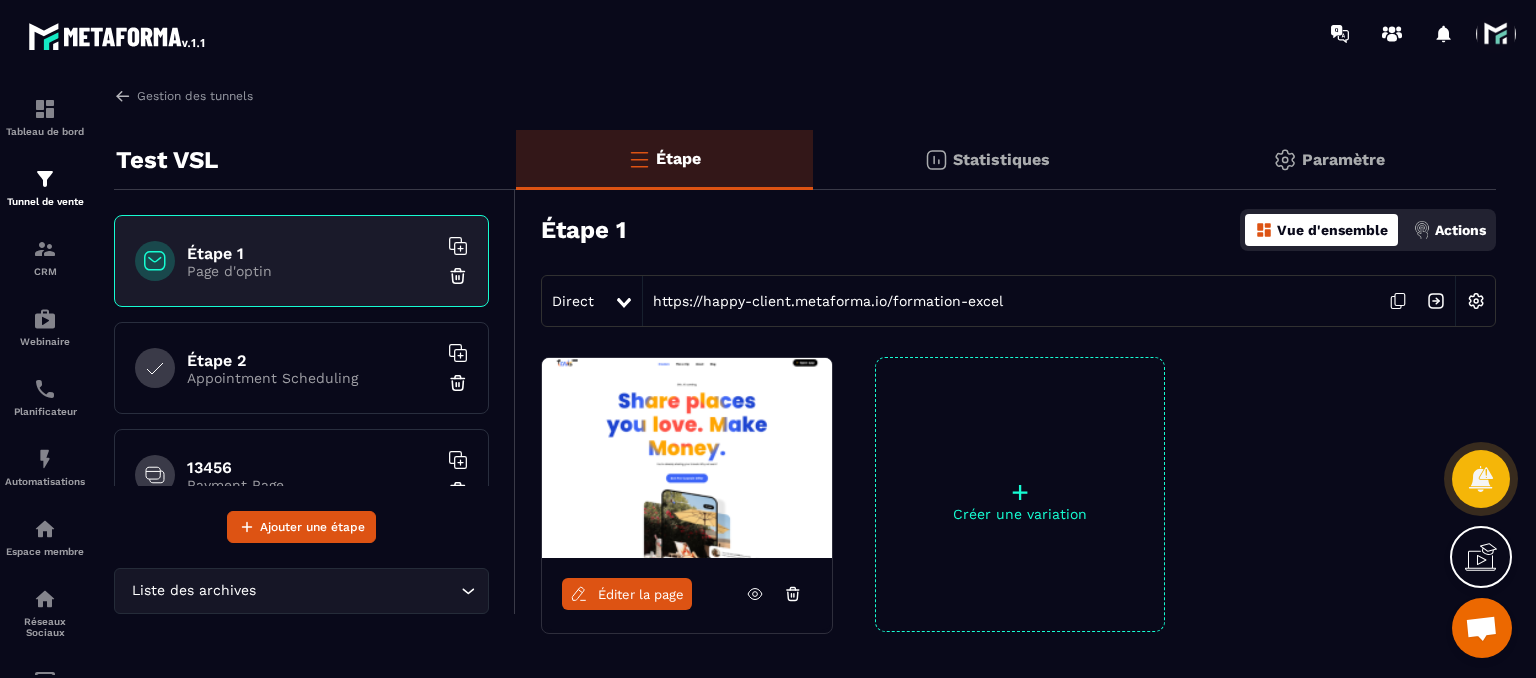 click at bounding box center [1496, 34] 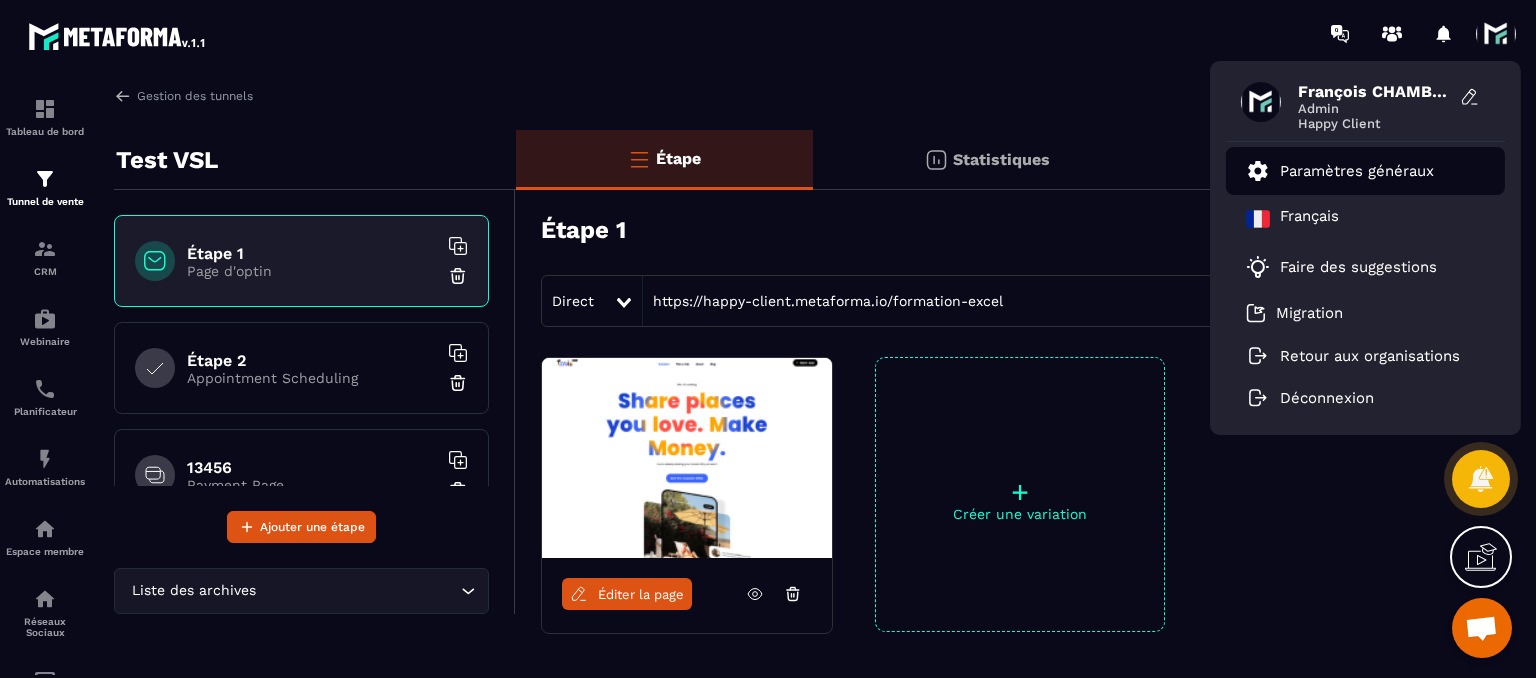 click on "Paramètres généraux" at bounding box center (1357, 171) 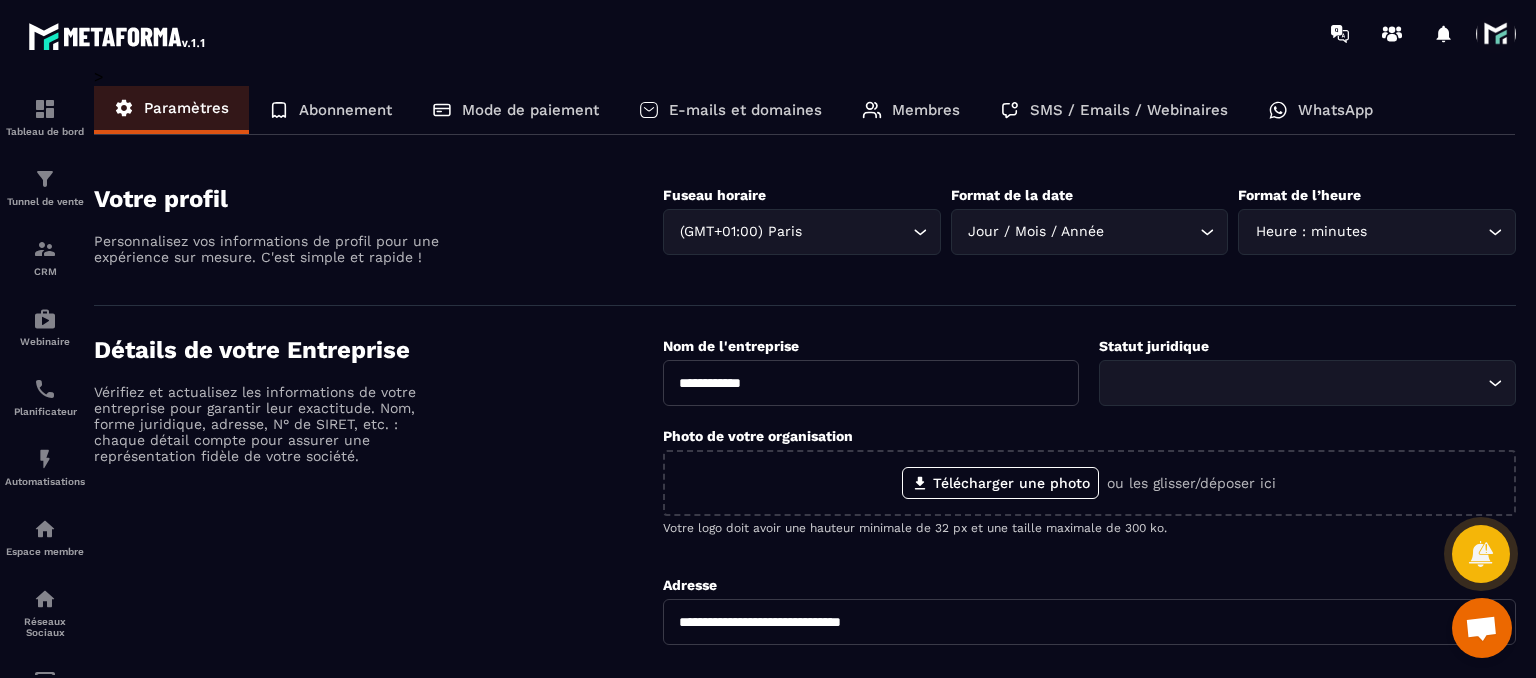 click on "E-mails et domaines" at bounding box center (745, 110) 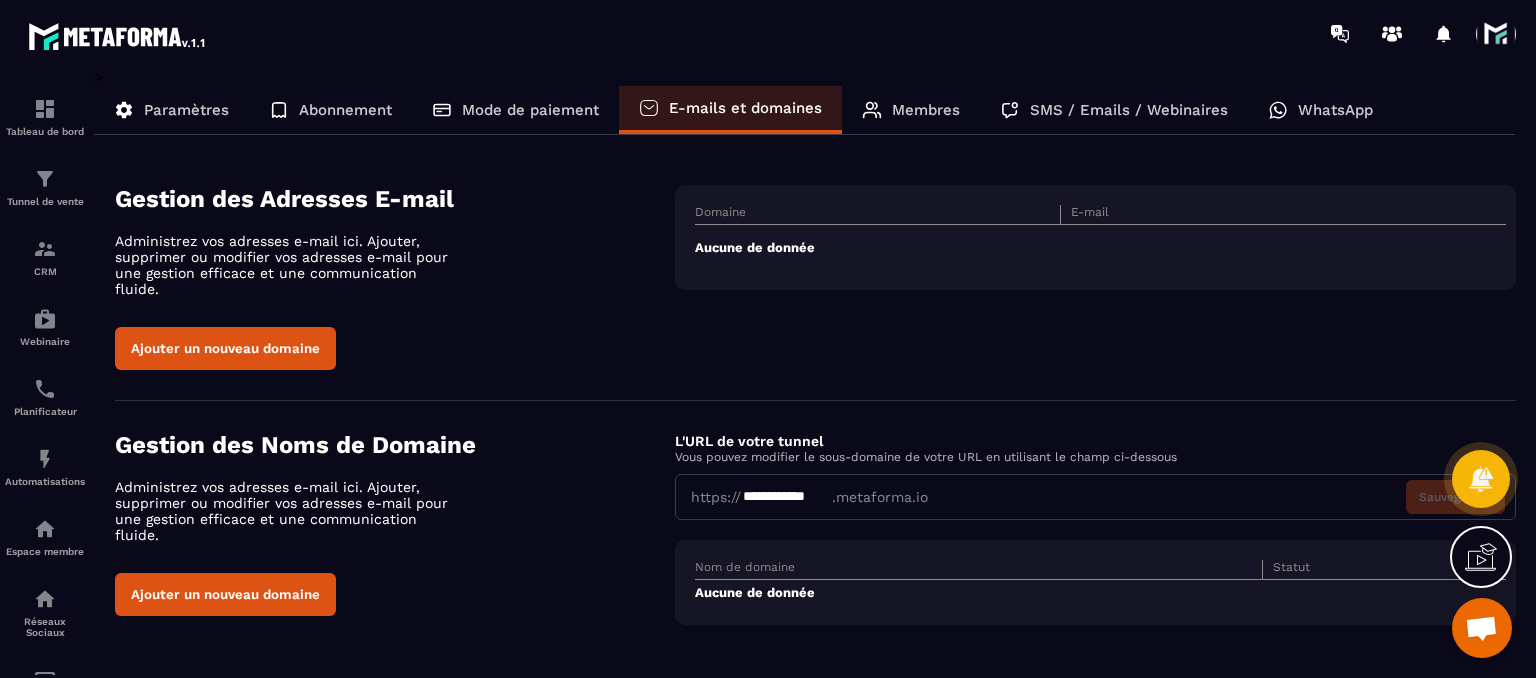 click on "Ajouter un nouveau domaine" at bounding box center [225, 348] 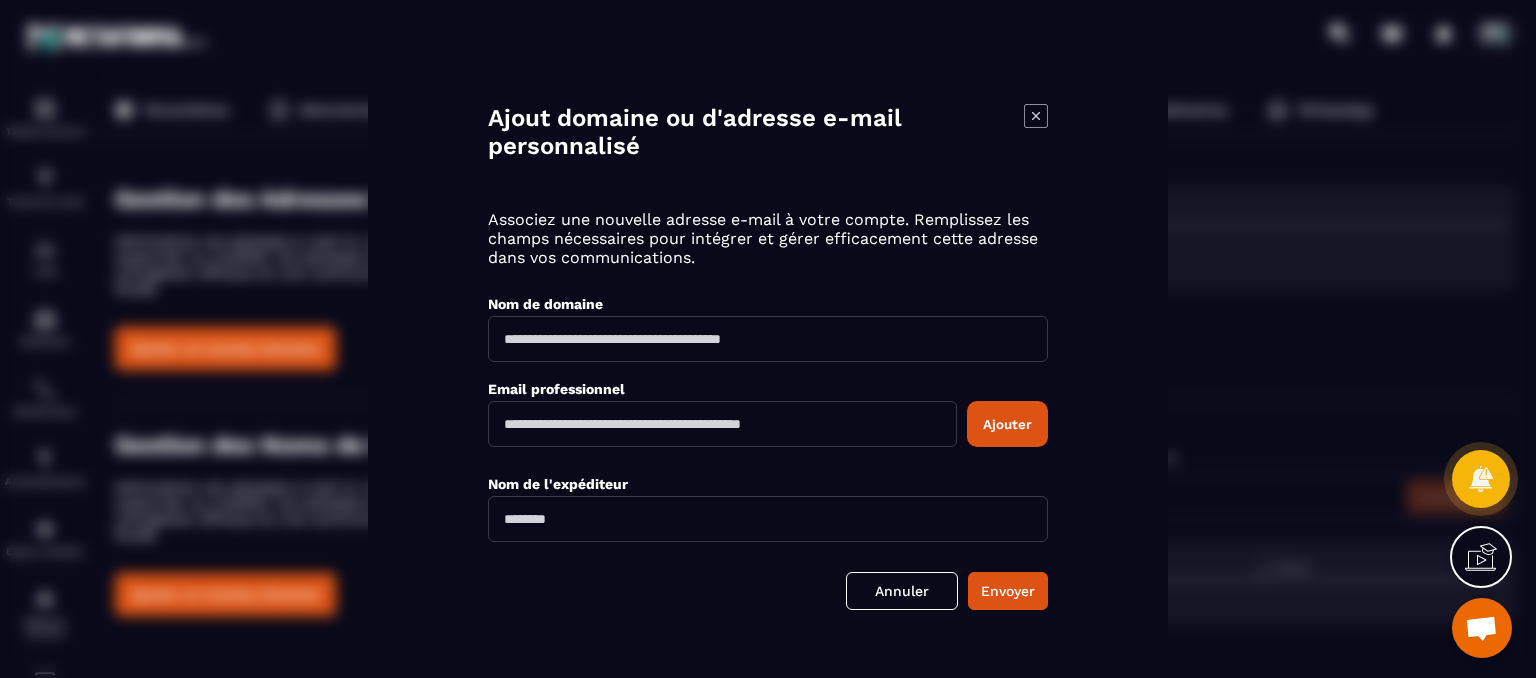 click 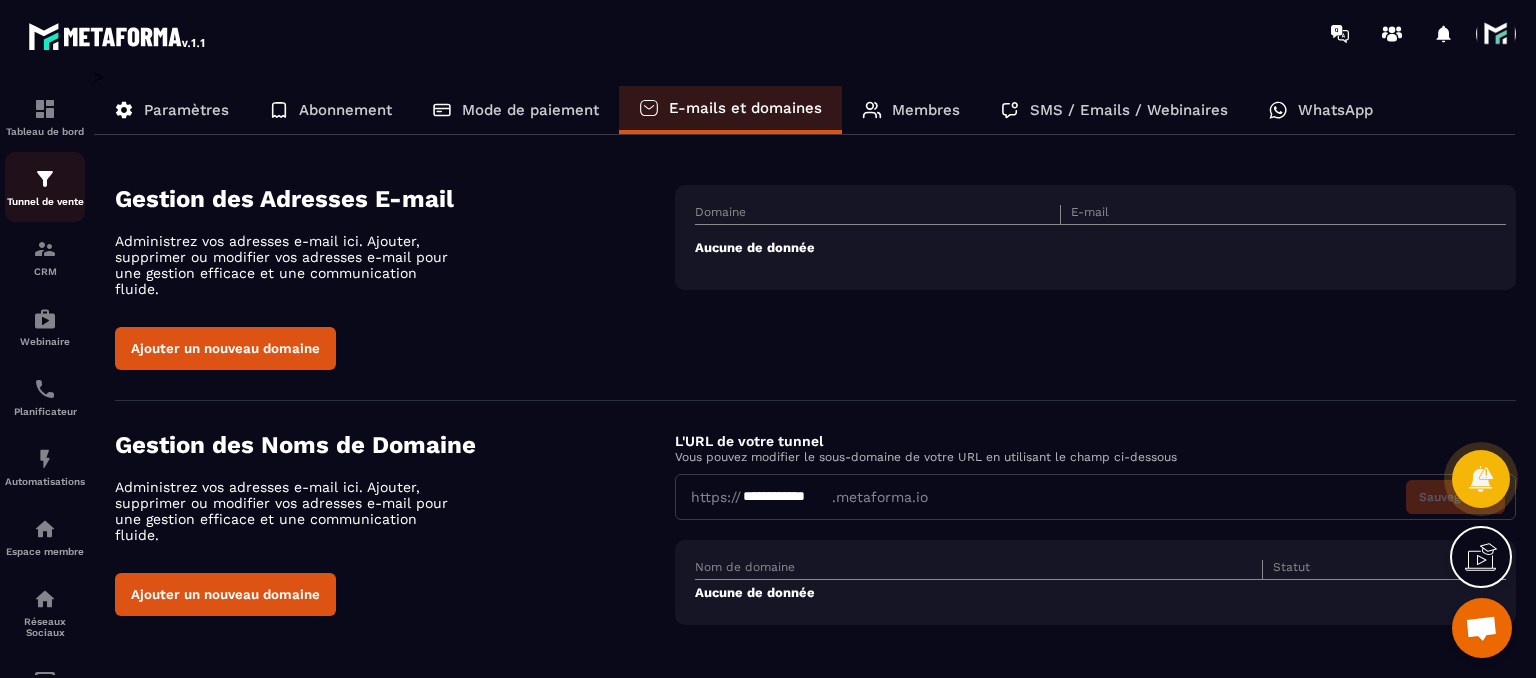 click on "Tunnel de vente" at bounding box center [45, 187] 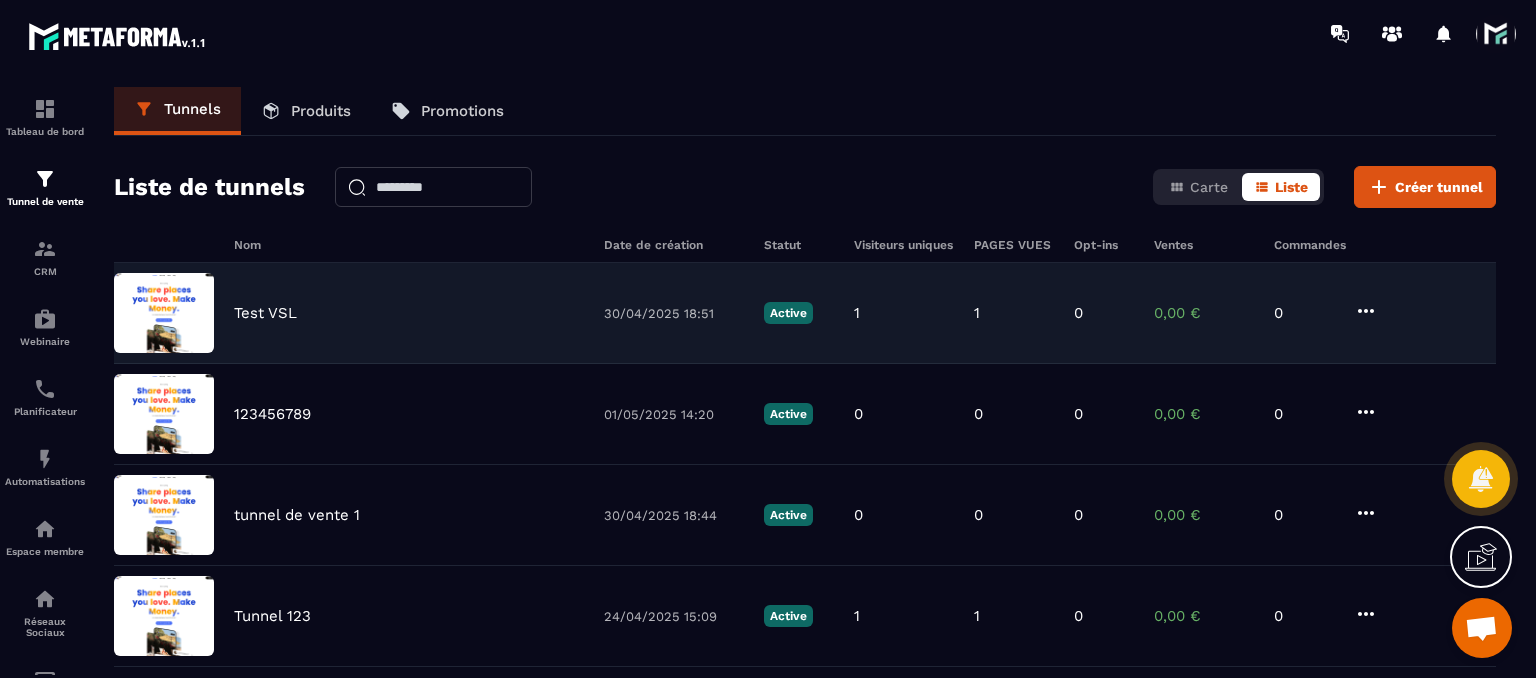 click on "Test VSL [DATE] [TIME] Active 1 1 0 0,00 € 0" 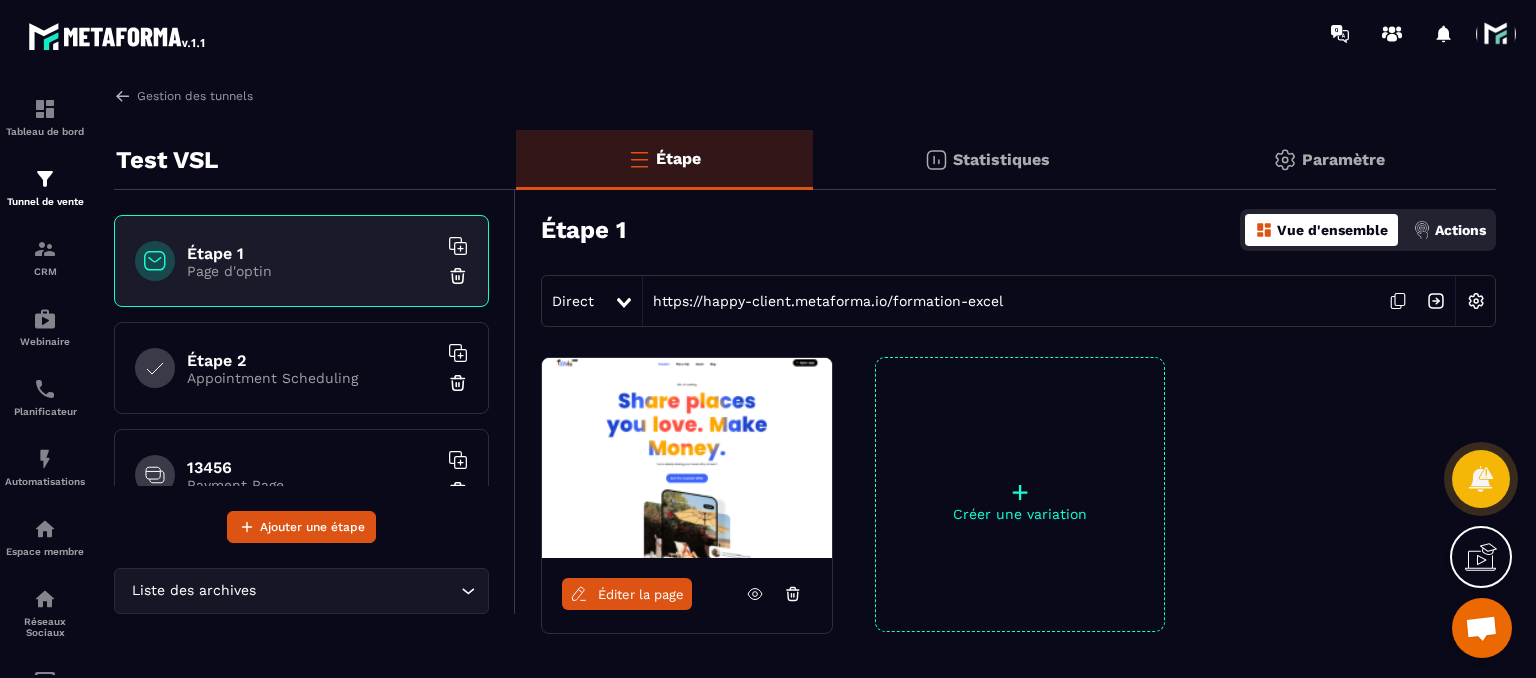click at bounding box center (1481, 630) 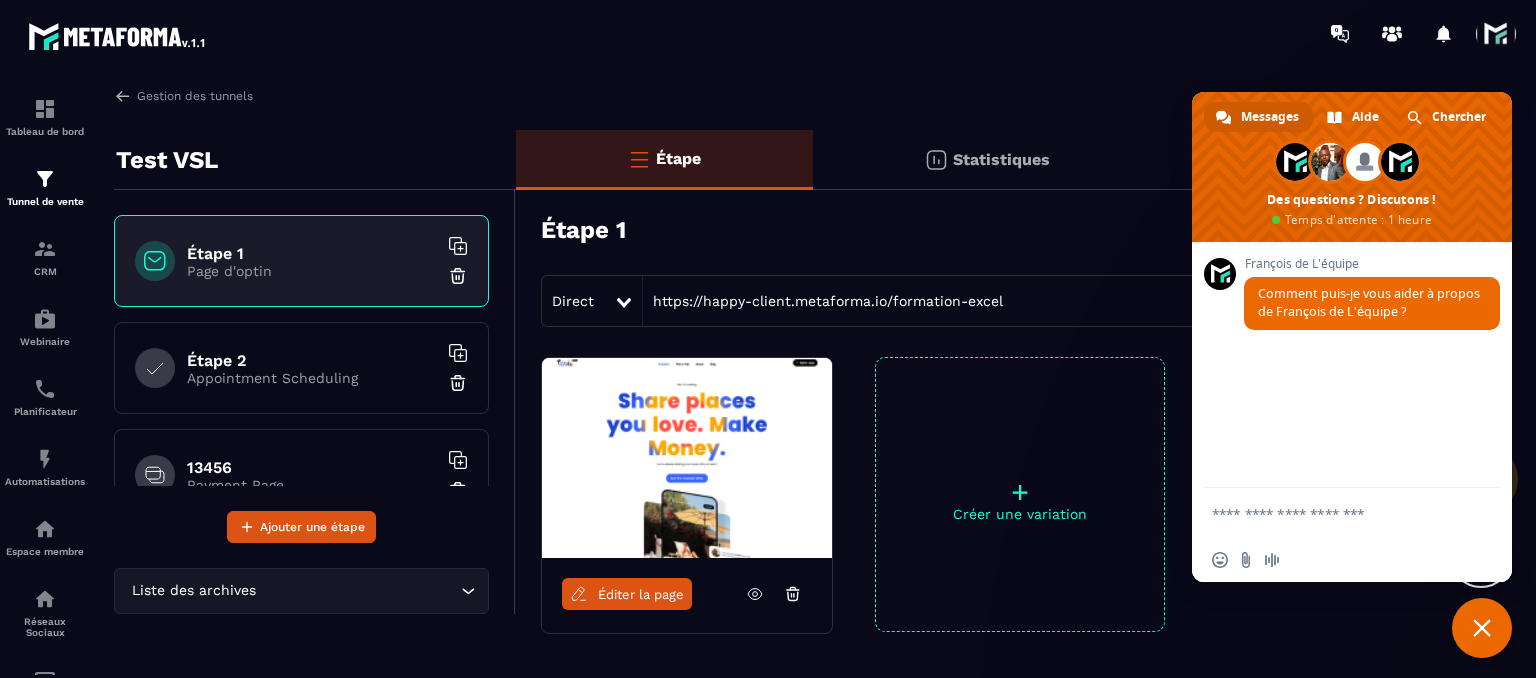 scroll, scrollTop: 0, scrollLeft: 0, axis: both 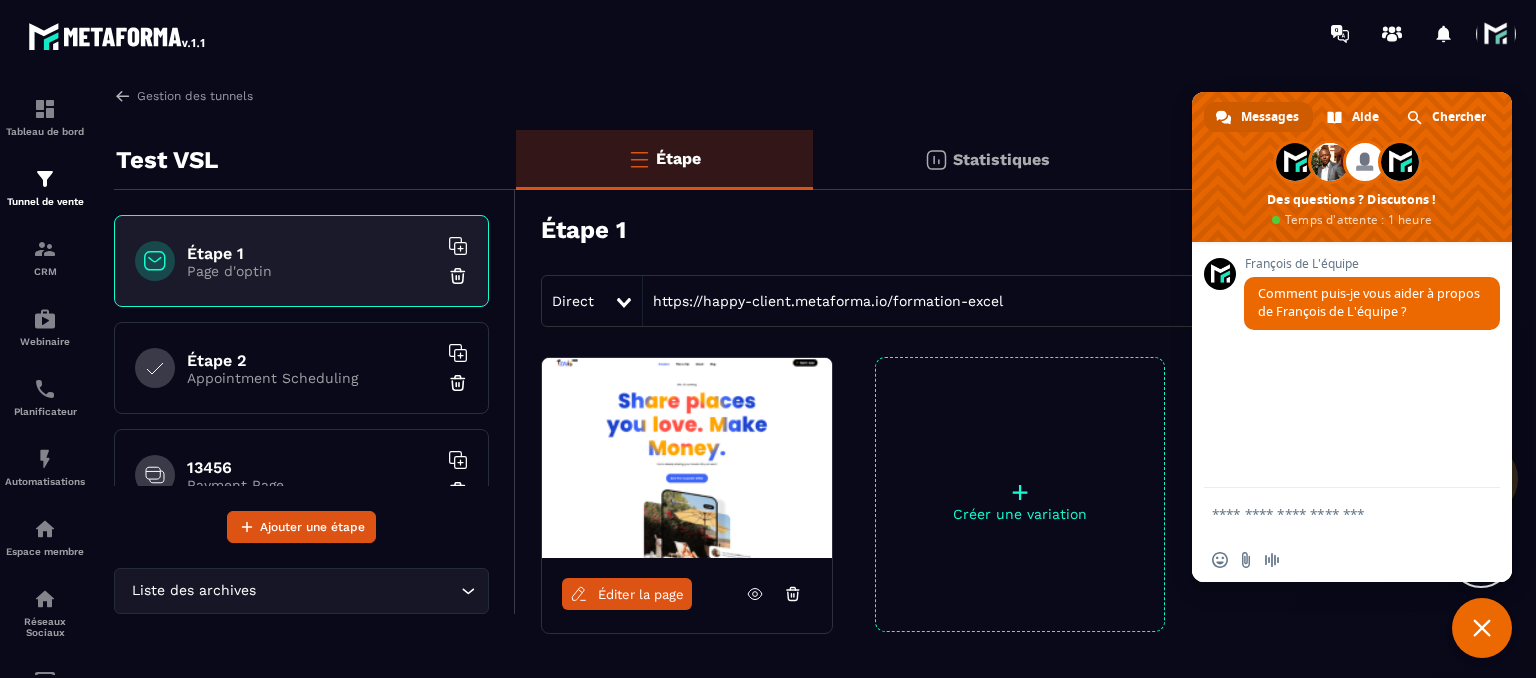 click at bounding box center [1482, 628] 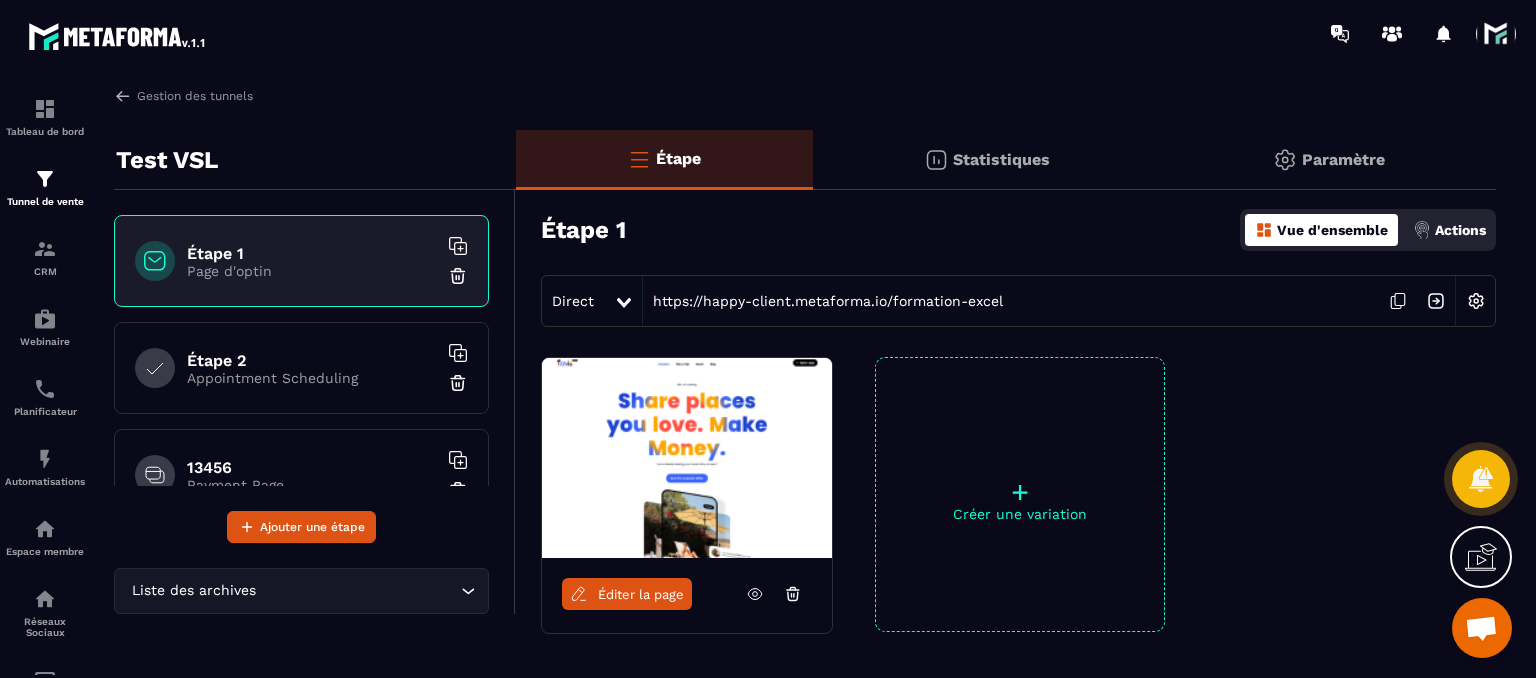 click on "Éditer la page" at bounding box center (641, 594) 